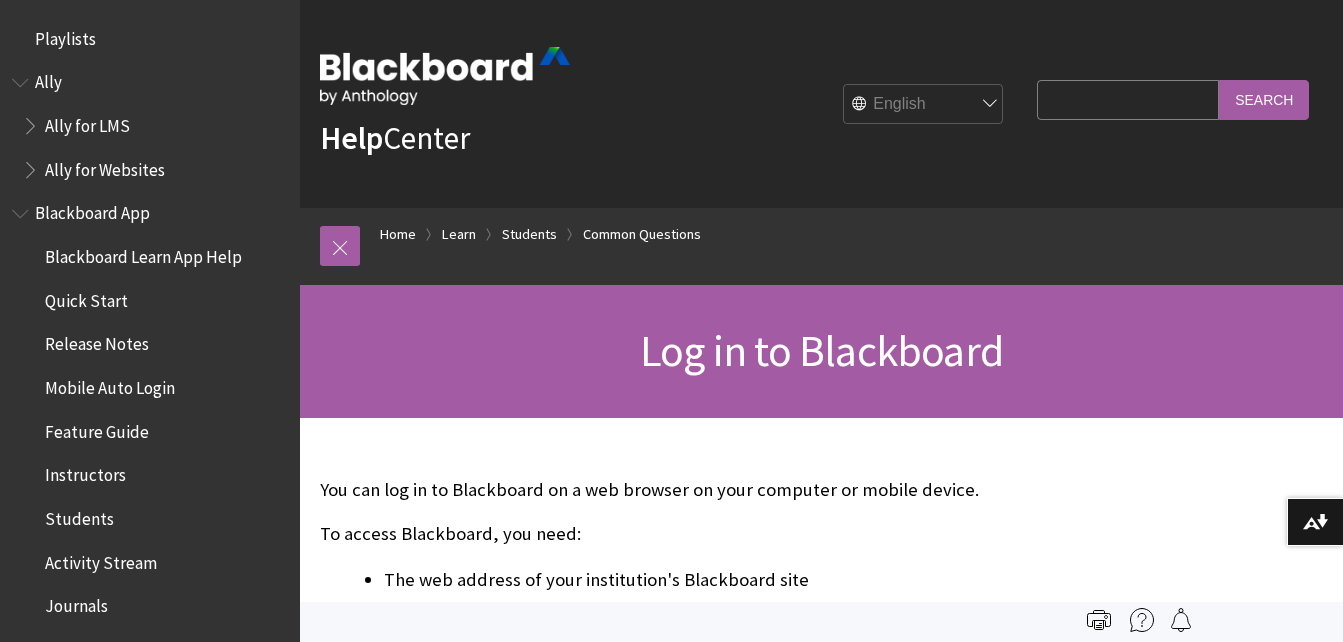 scroll, scrollTop: 0, scrollLeft: 0, axis: both 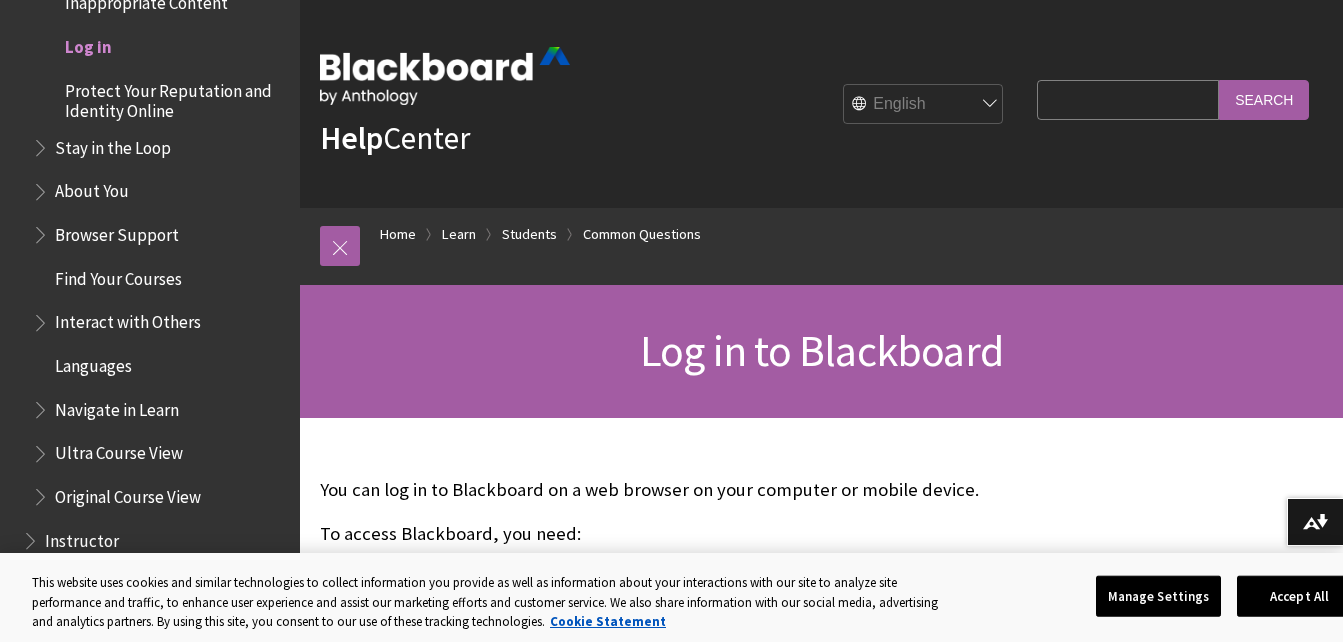 click on "Log in" at bounding box center (88, 43) 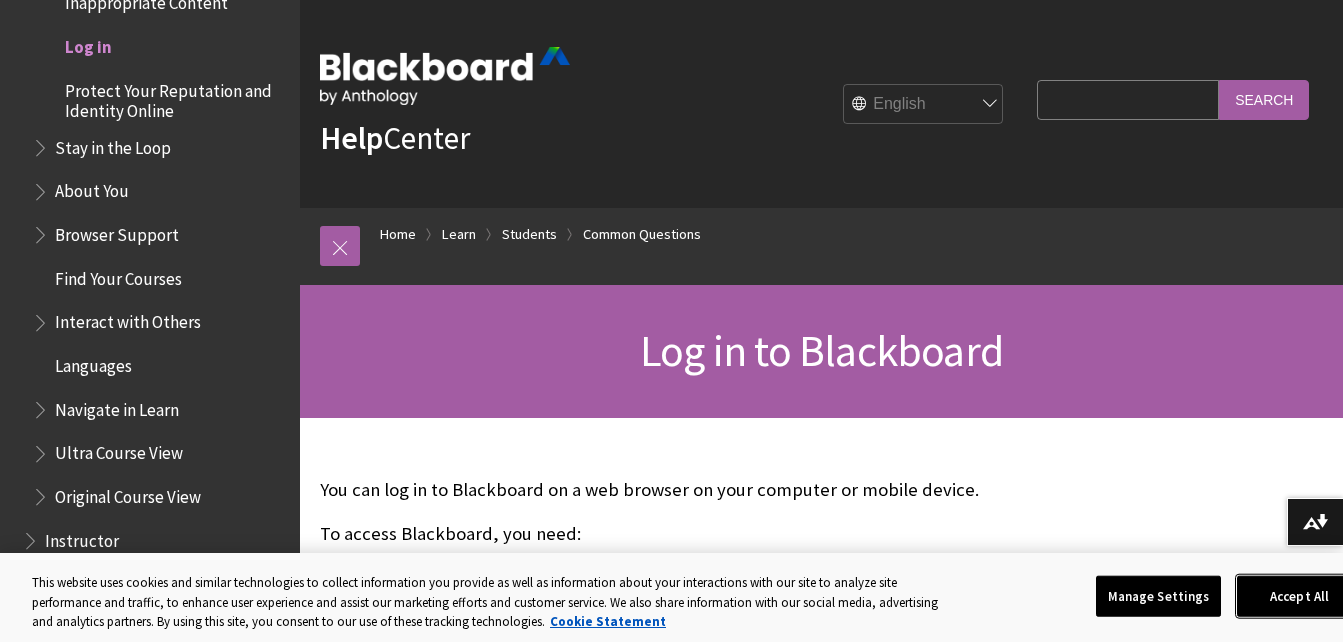 click on "Accept All" at bounding box center (1299, 596) 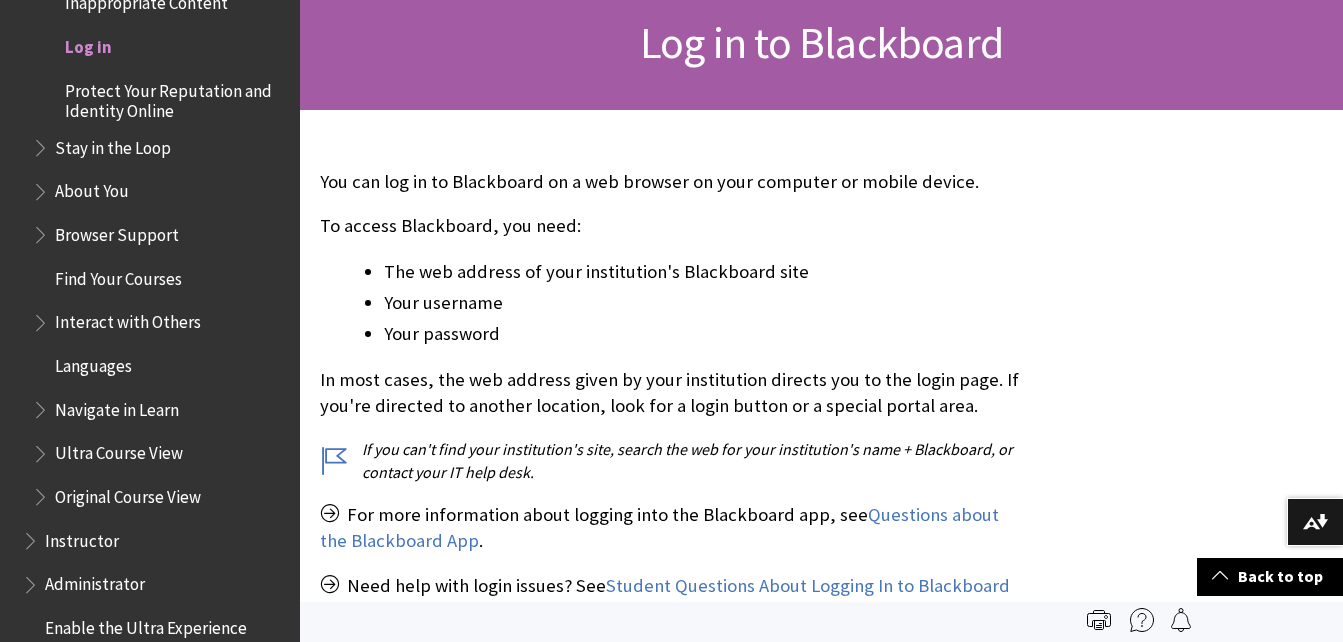 scroll, scrollTop: 0, scrollLeft: 0, axis: both 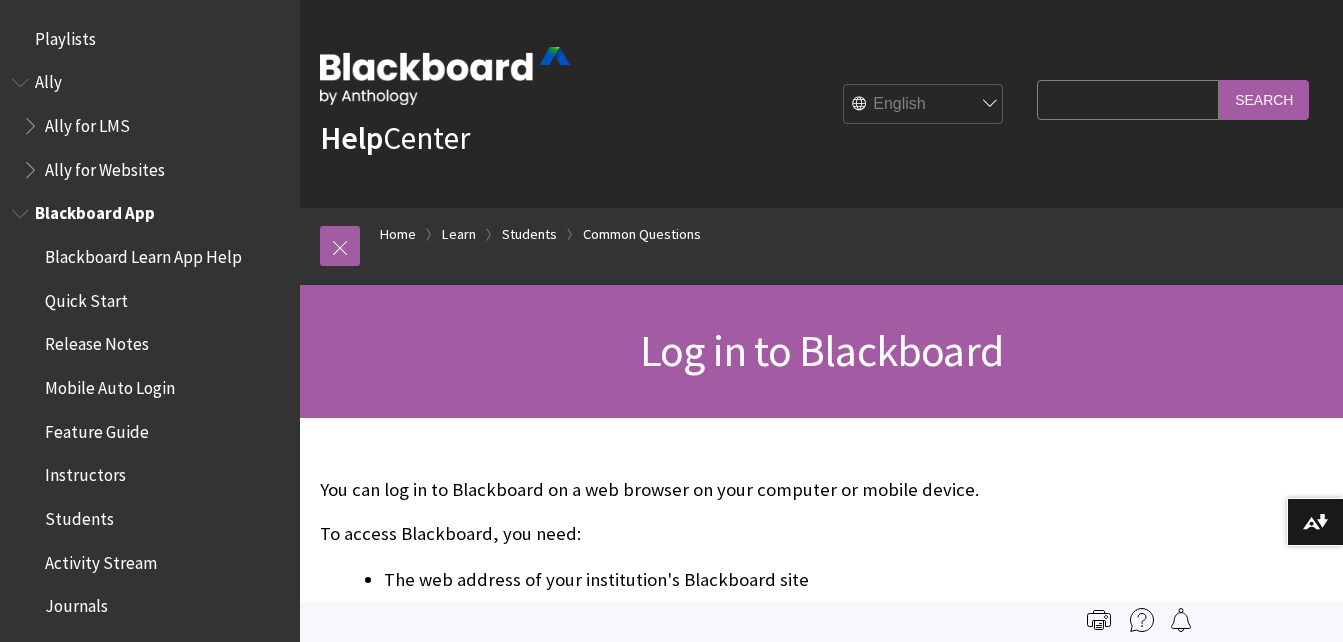click on "Blackboard App" at bounding box center (95, 210) 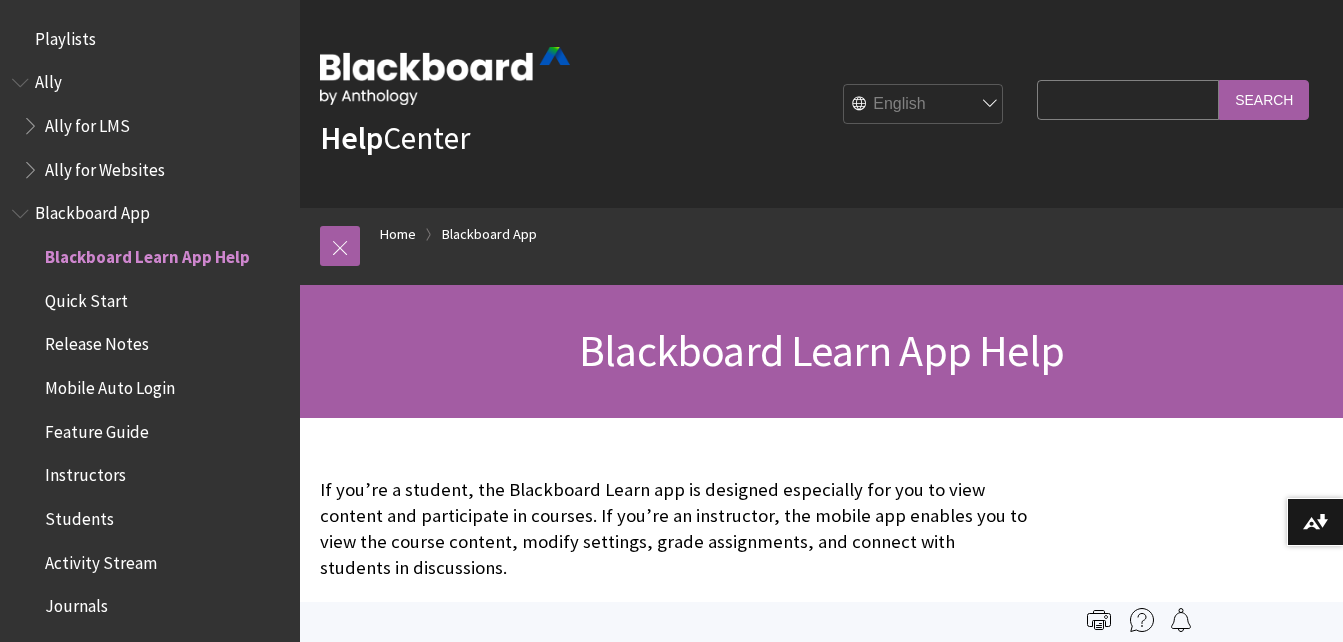 scroll, scrollTop: 0, scrollLeft: 0, axis: both 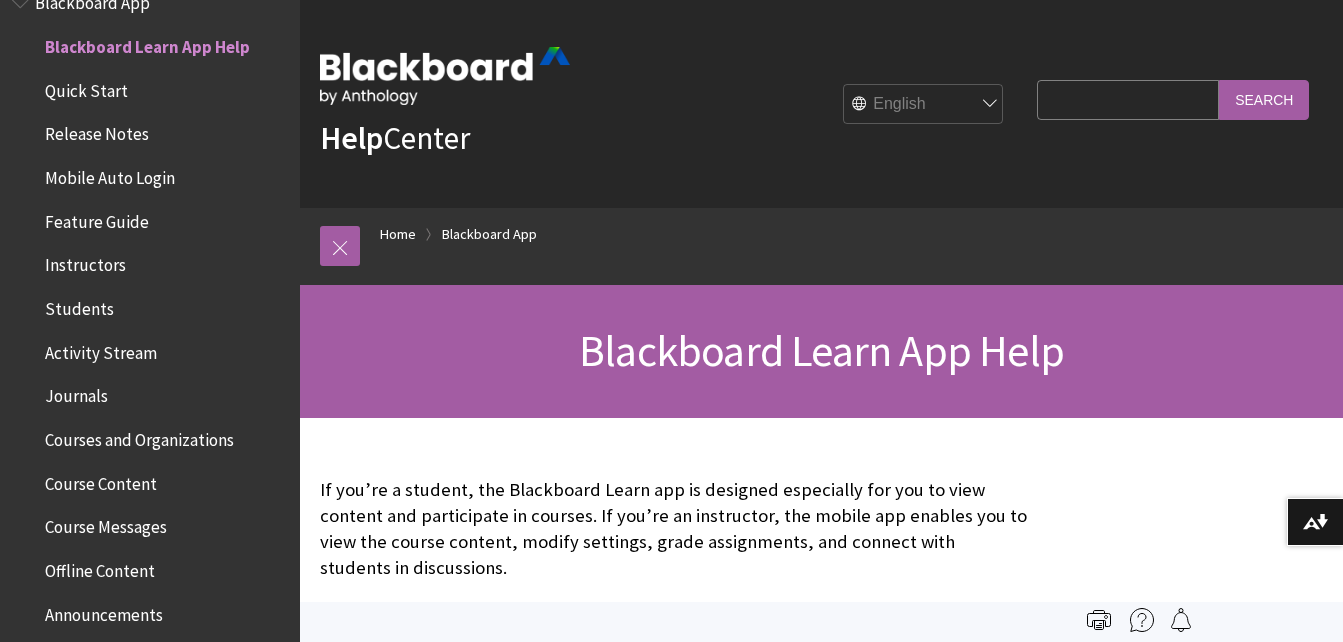click on "Mobile Auto Login" at bounding box center (86, 87) 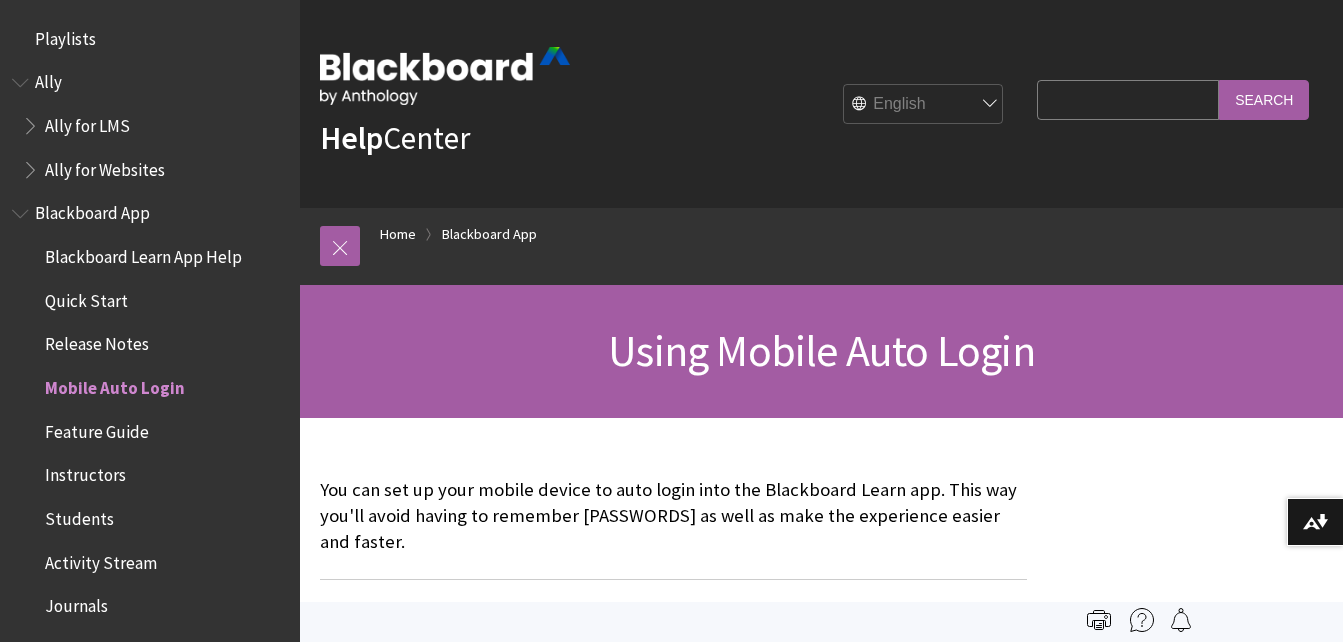 scroll, scrollTop: 0, scrollLeft: 0, axis: both 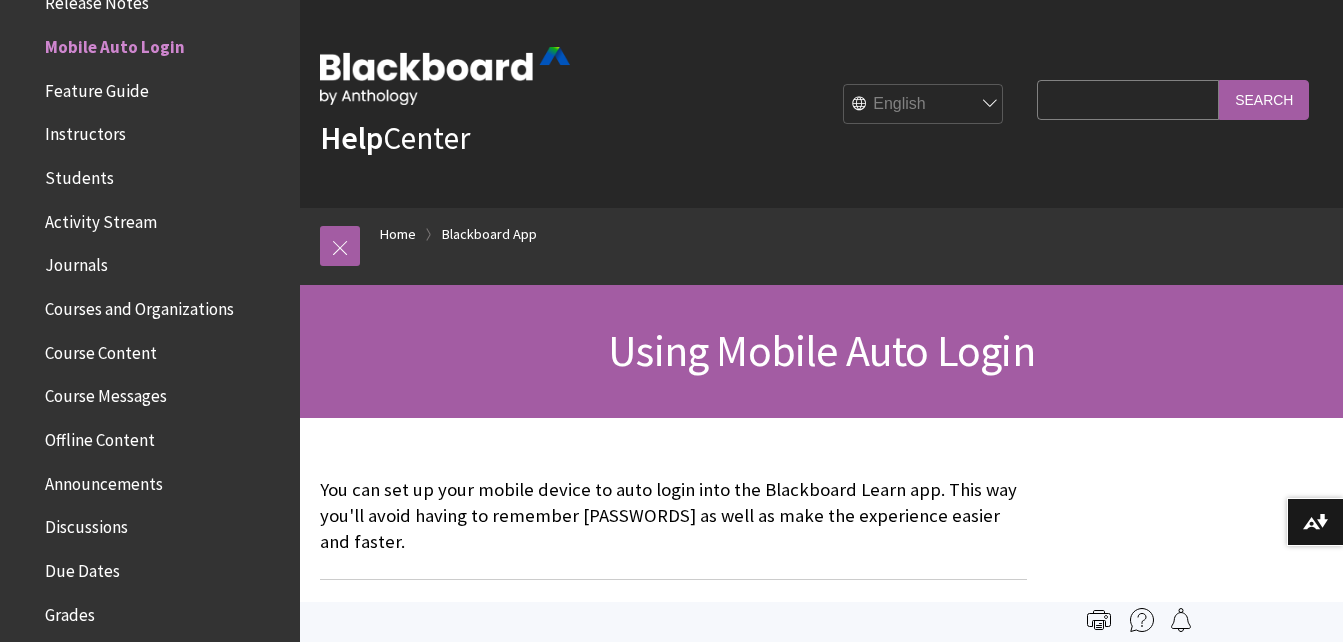 click on "Search Query" at bounding box center (1128, 99) 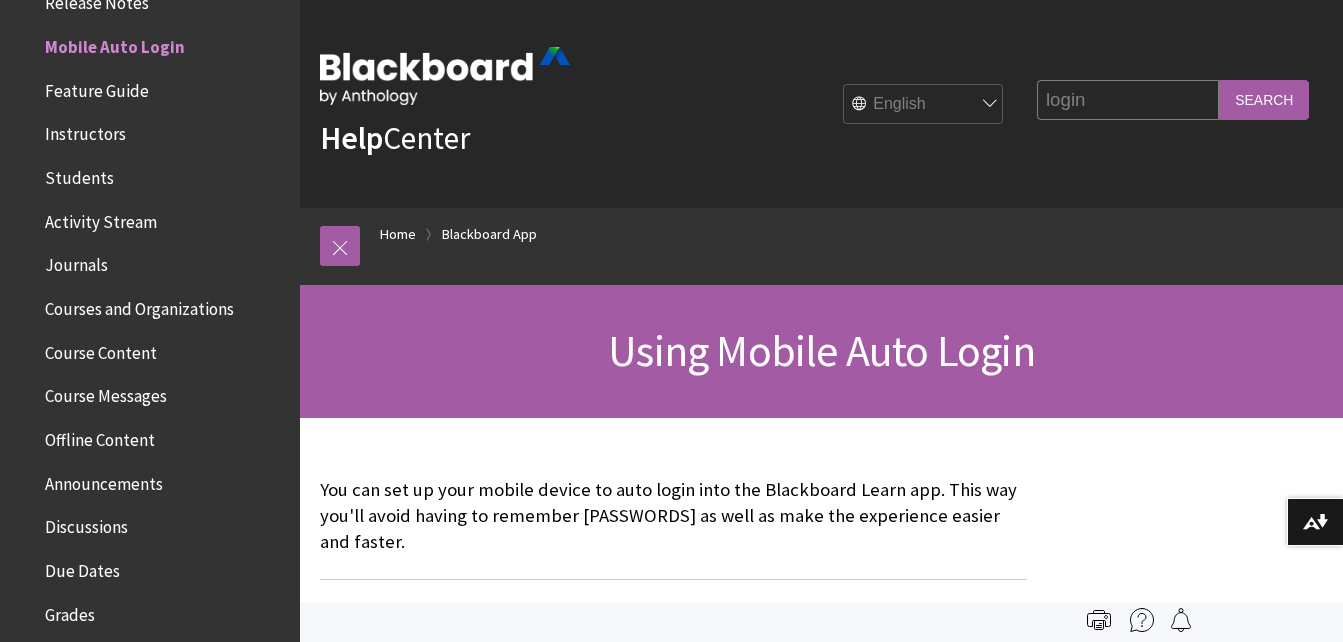 type on "login" 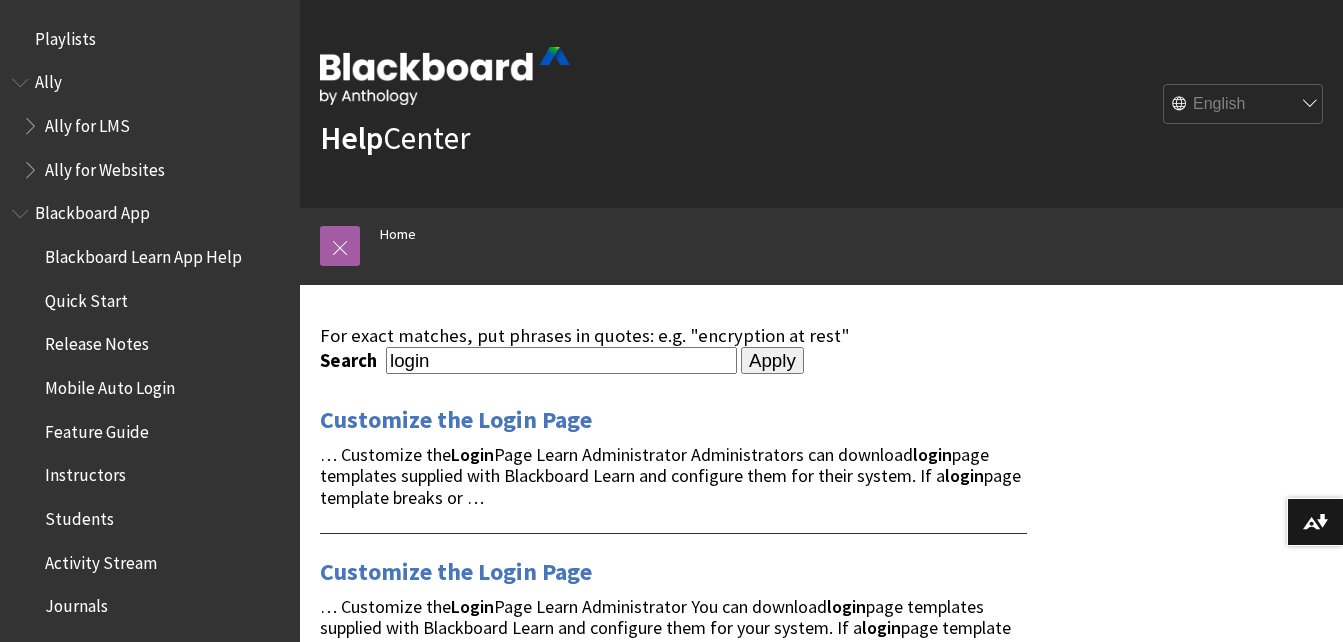 scroll, scrollTop: 0, scrollLeft: 0, axis: both 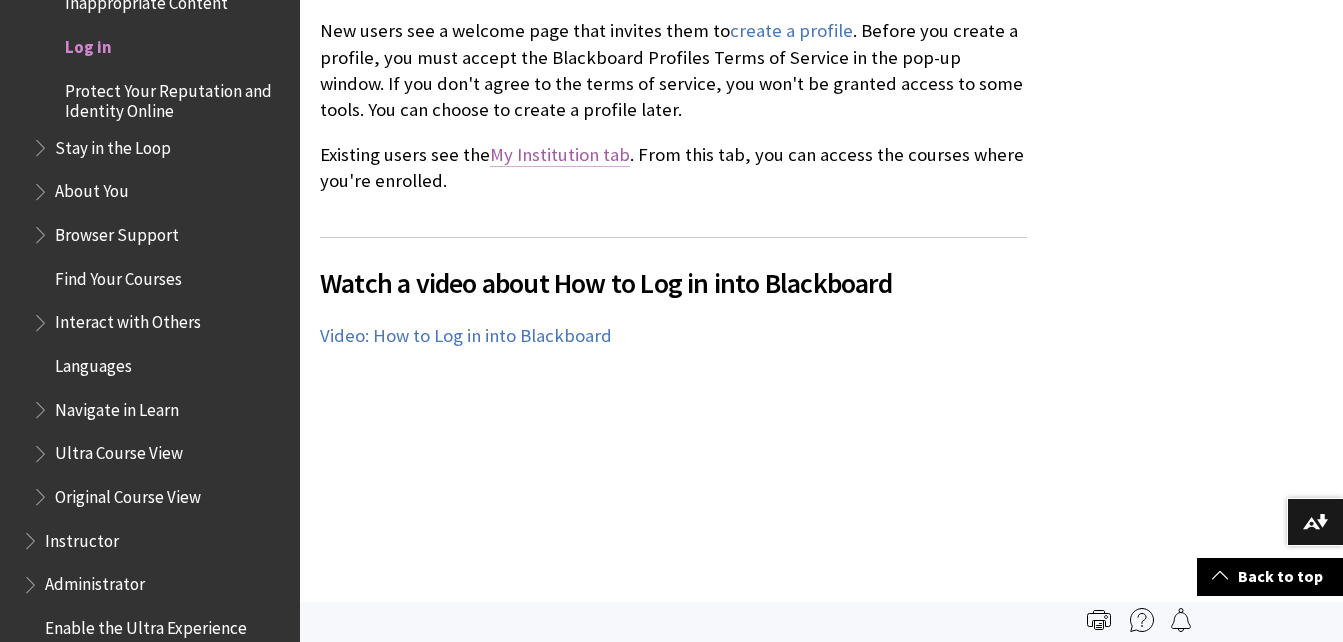 click on "My Institution tab" at bounding box center [560, 155] 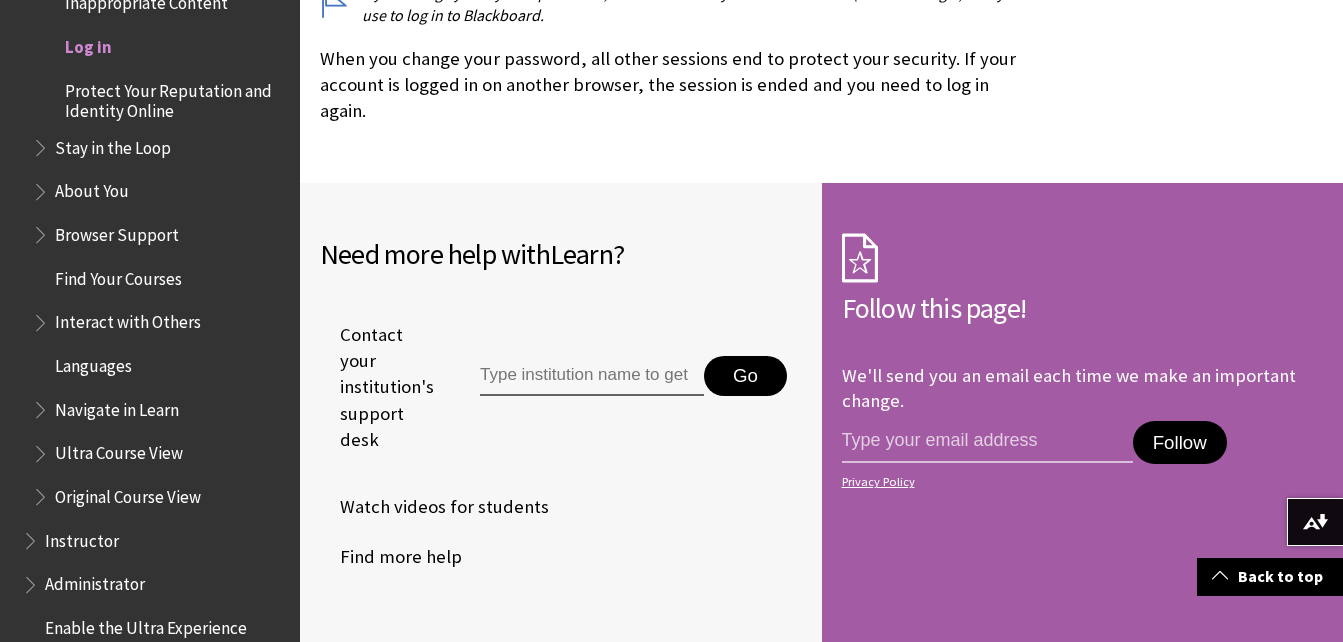 scroll, scrollTop: 5323, scrollLeft: 0, axis: vertical 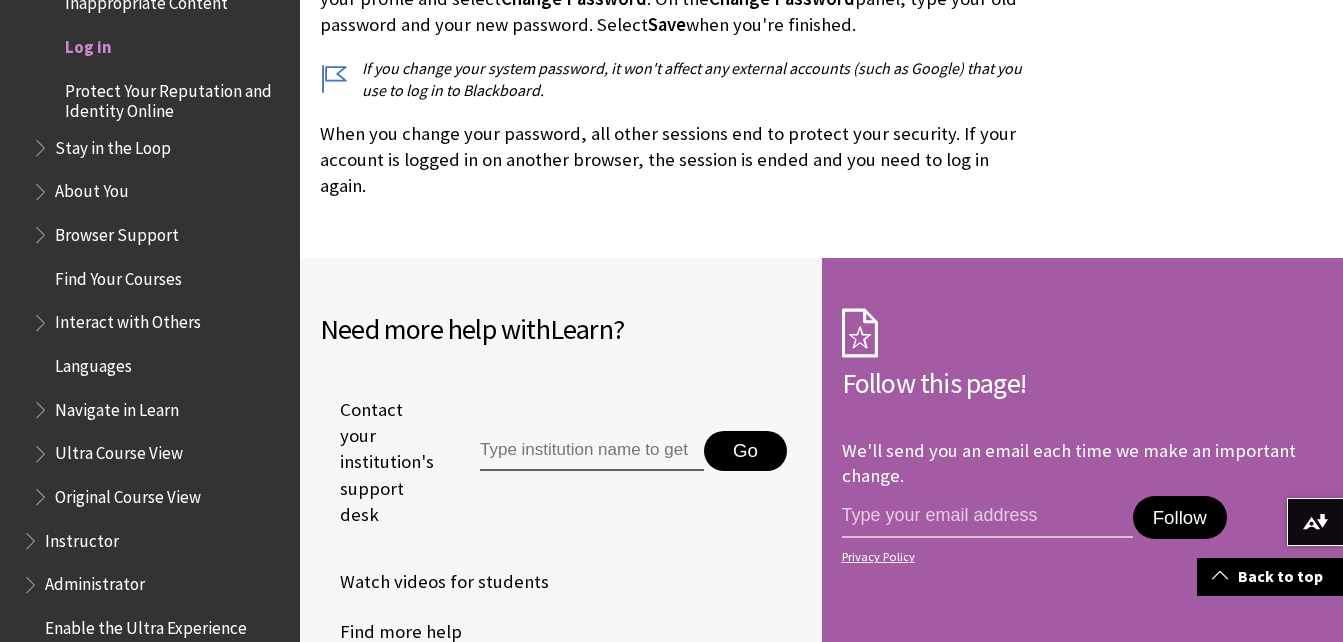 click at bounding box center (592, 451) 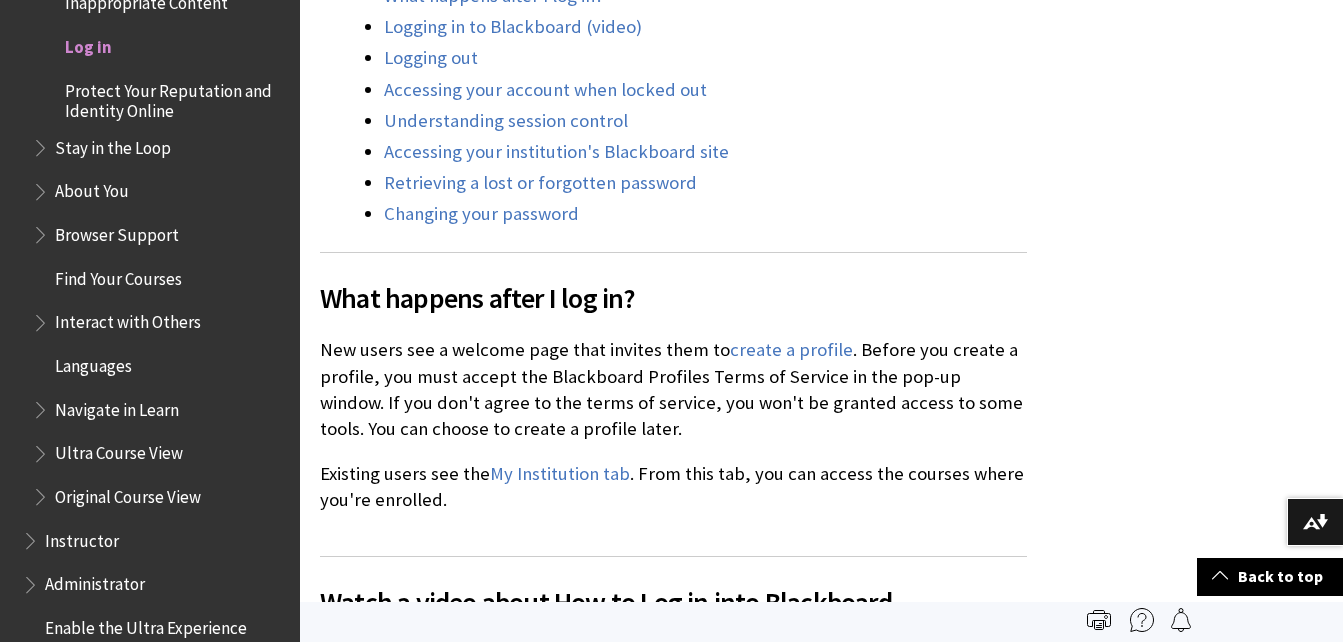 scroll, scrollTop: 0, scrollLeft: 0, axis: both 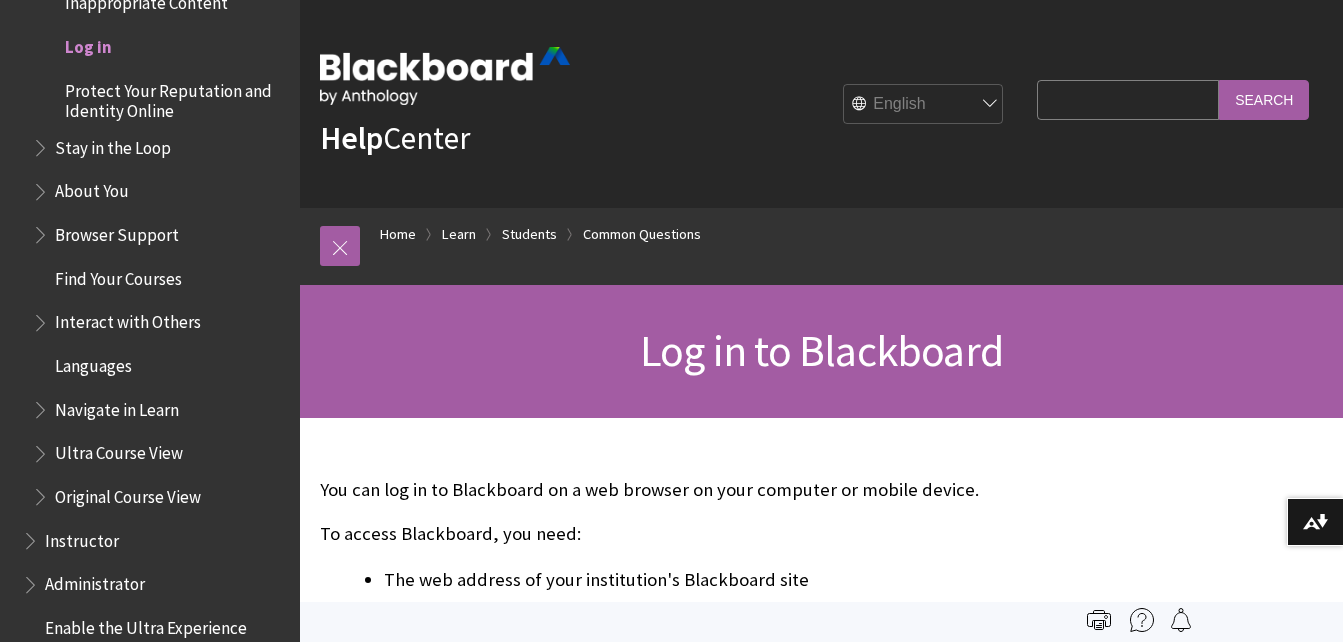 click on "Help  Center
English العربية Català Cymraeg Deutsch Español Suomi Français עברית Italiano 日本語 한국어 Nederlands Norsk (Bokmål) Português, Brasil Русский Svenska Türkçe 简体中文 Français Canadien
Search Query
Search" at bounding box center [821, 104] 